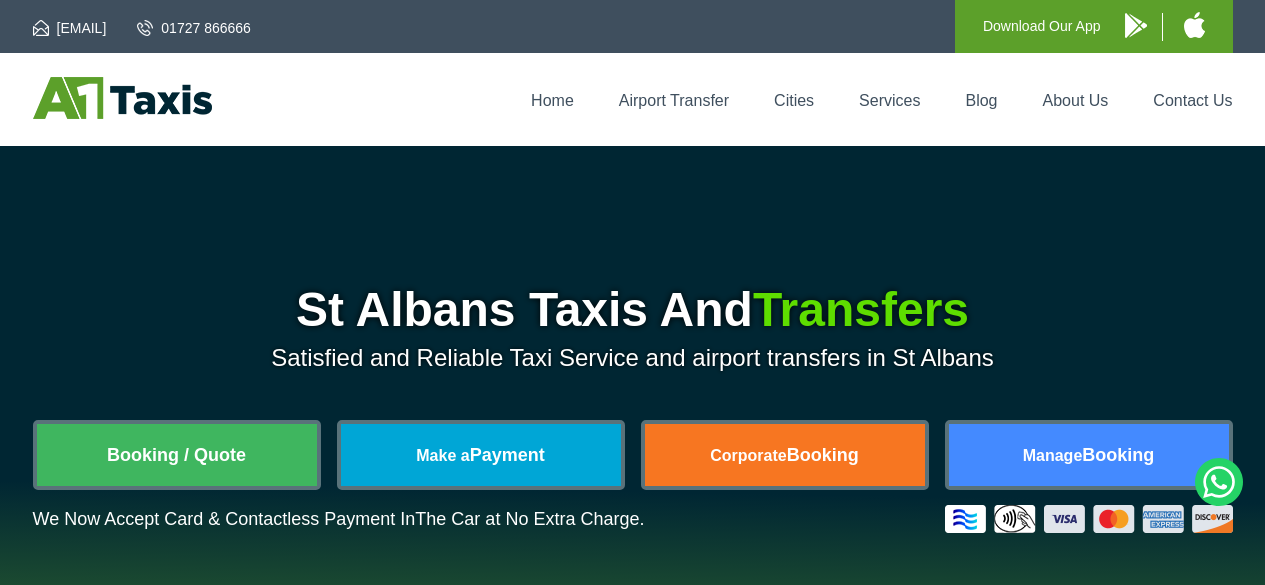 scroll, scrollTop: 0, scrollLeft: 0, axis: both 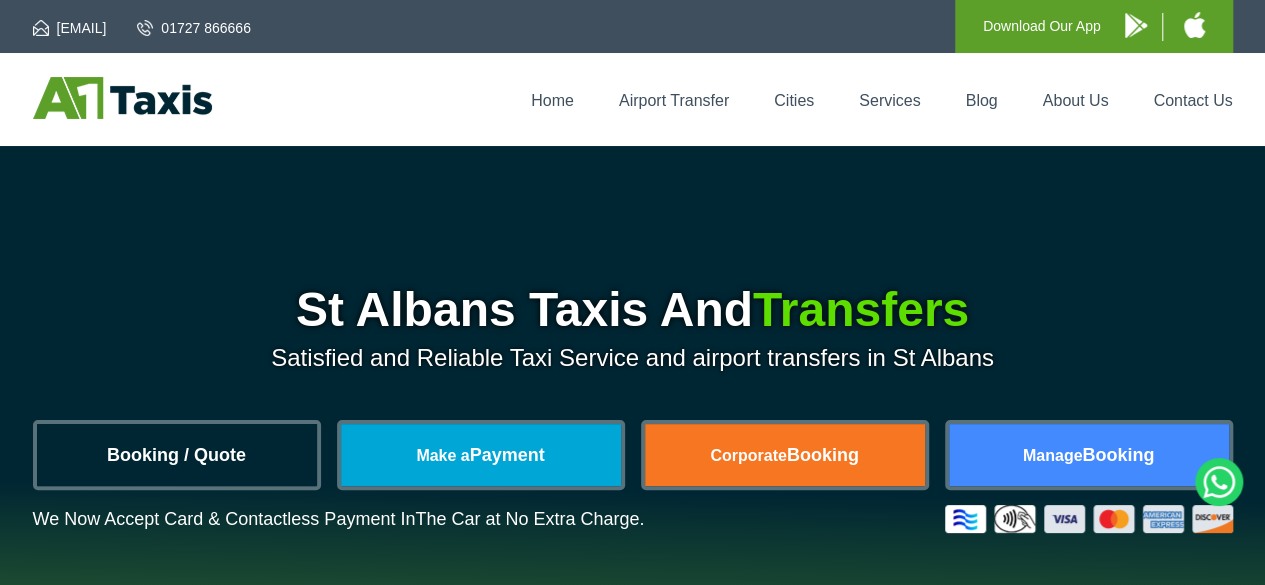 click on "Booking / Quote" at bounding box center (177, 455) 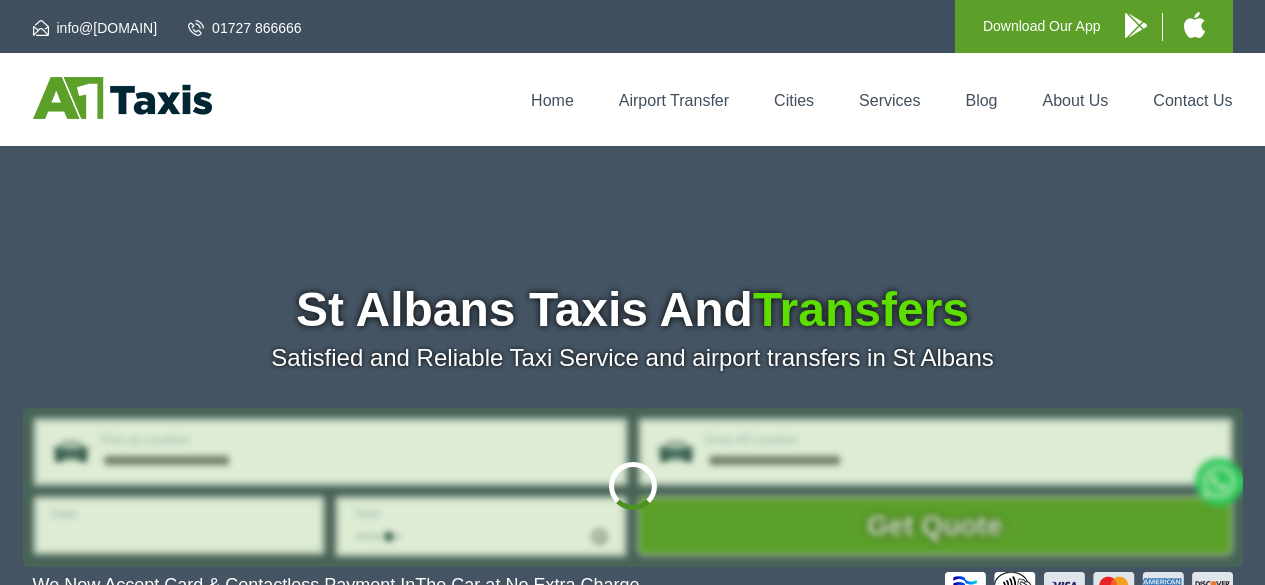 scroll, scrollTop: 0, scrollLeft: 0, axis: both 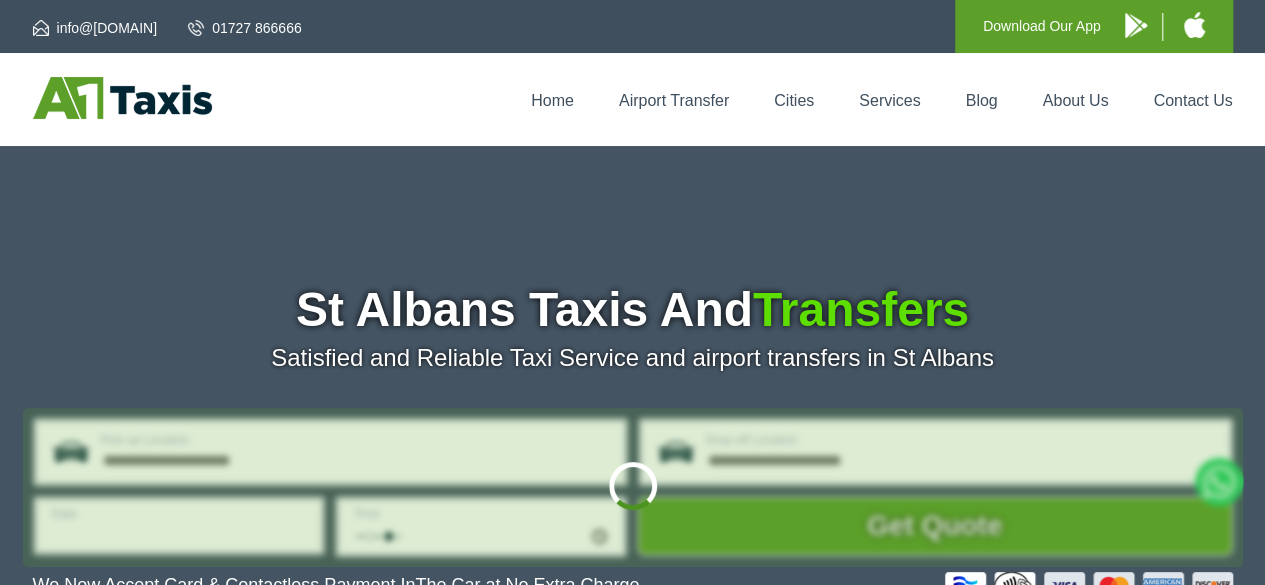 type on "**********" 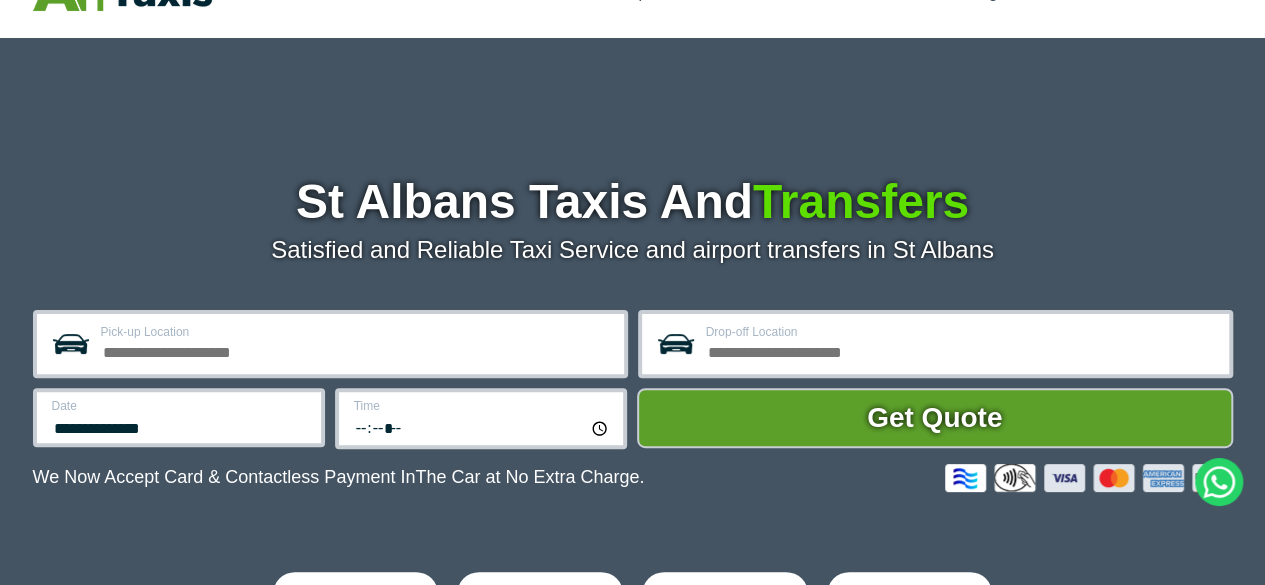 scroll, scrollTop: 200, scrollLeft: 0, axis: vertical 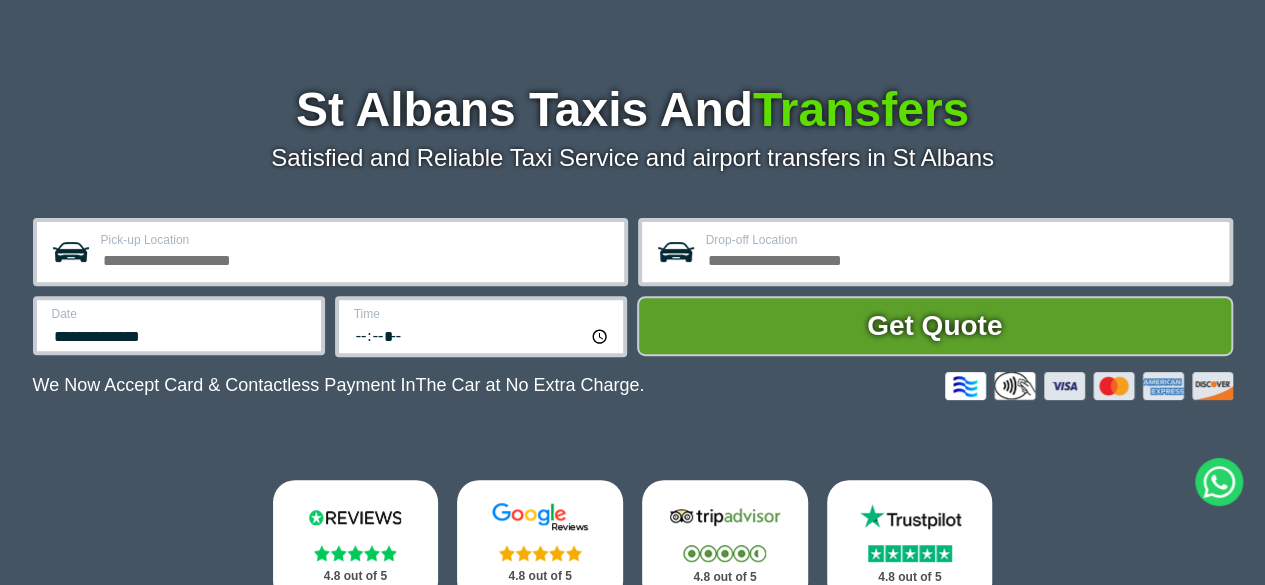 click on "Pick-up Location" at bounding box center [356, 258] 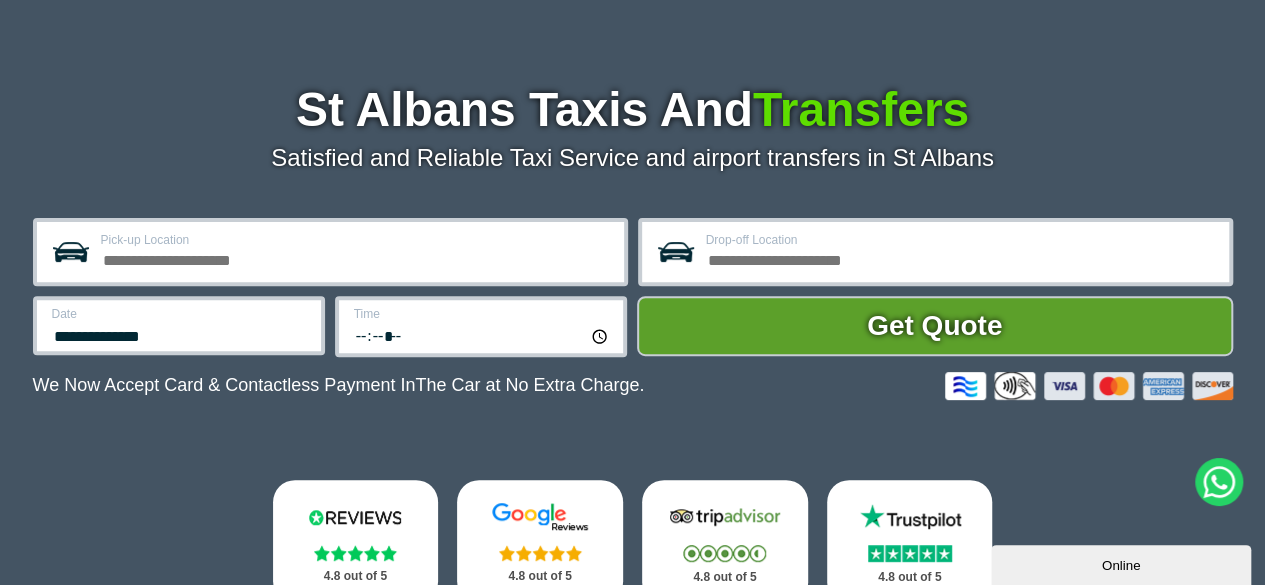 scroll, scrollTop: 0, scrollLeft: 0, axis: both 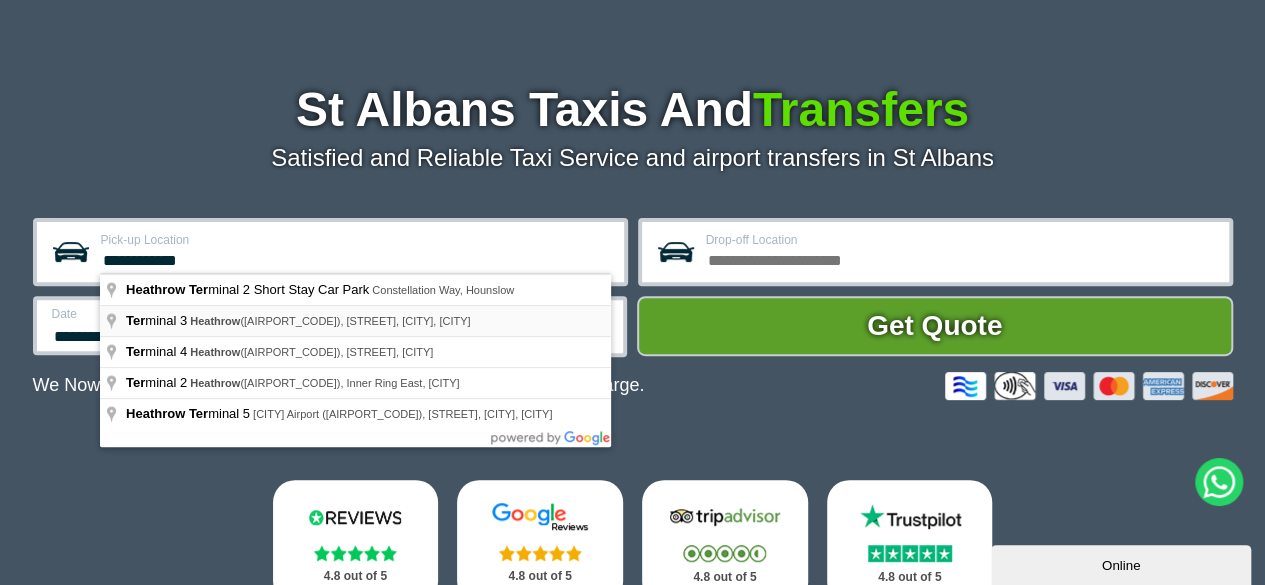 type on "**********" 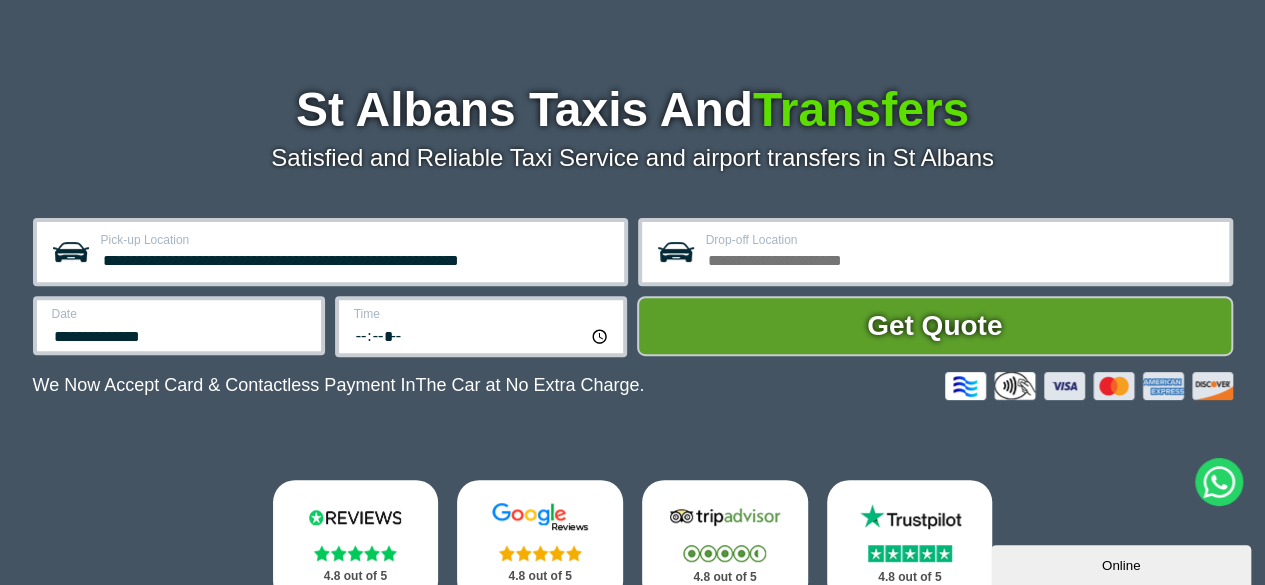 click on "Drop-off Location" at bounding box center (961, 258) 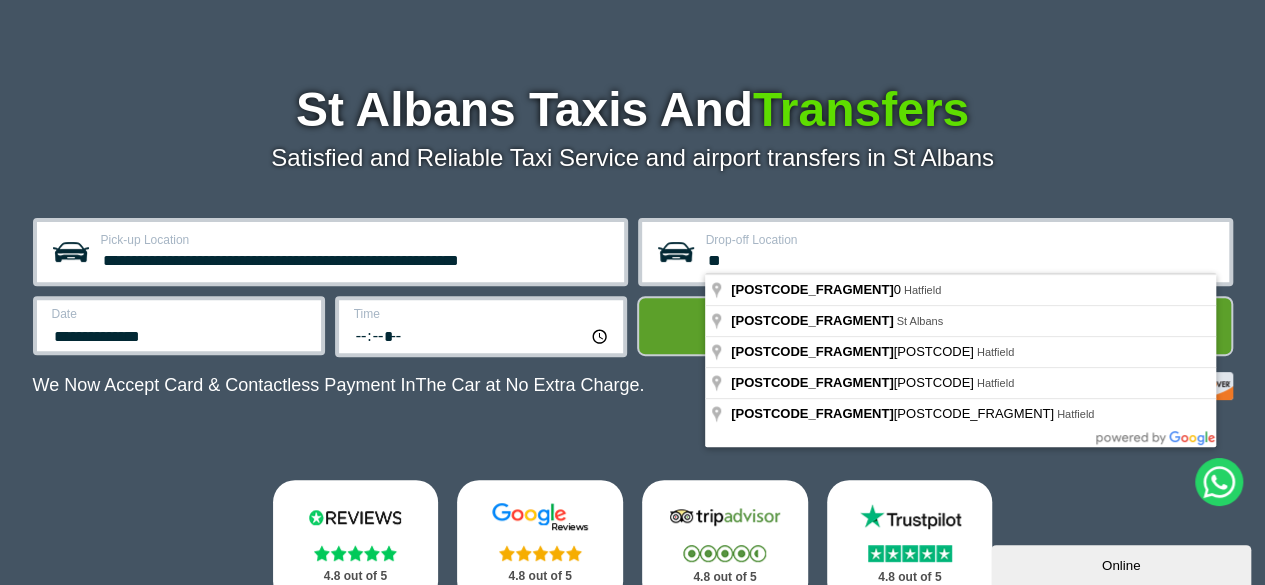 type on "*" 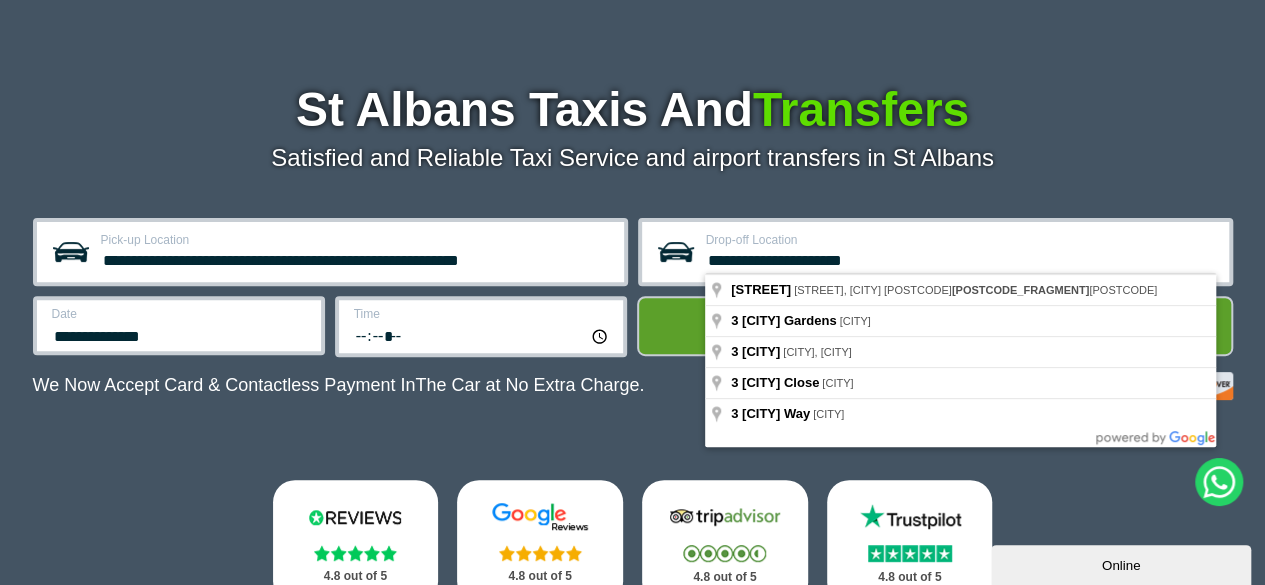 type on "**********" 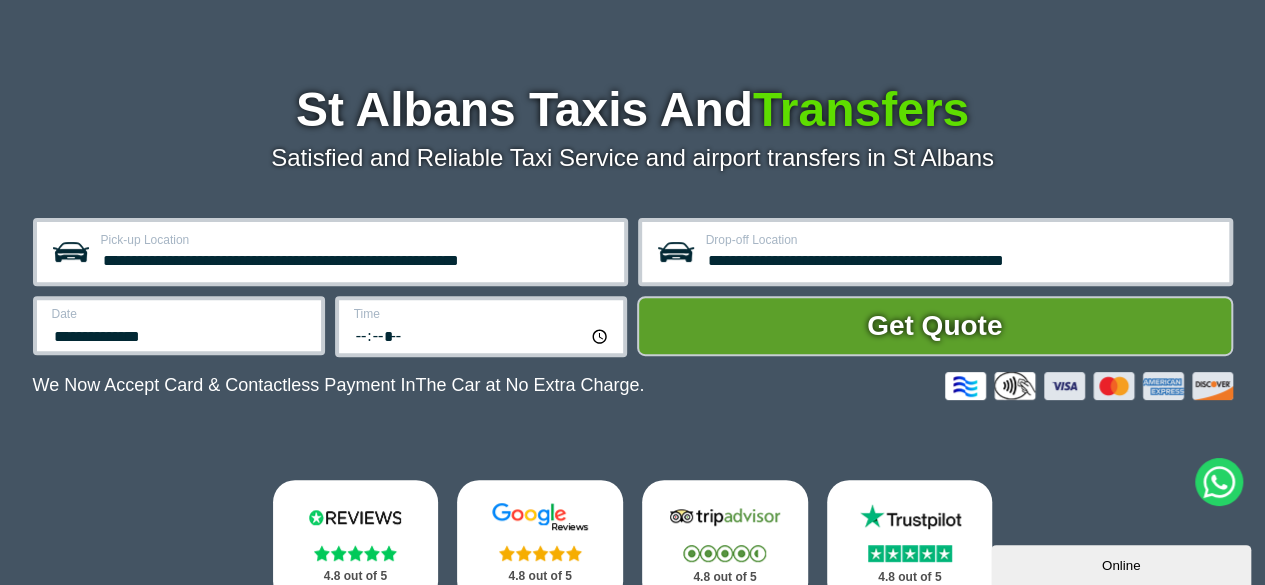 click on "**********" at bounding box center (179, 325) 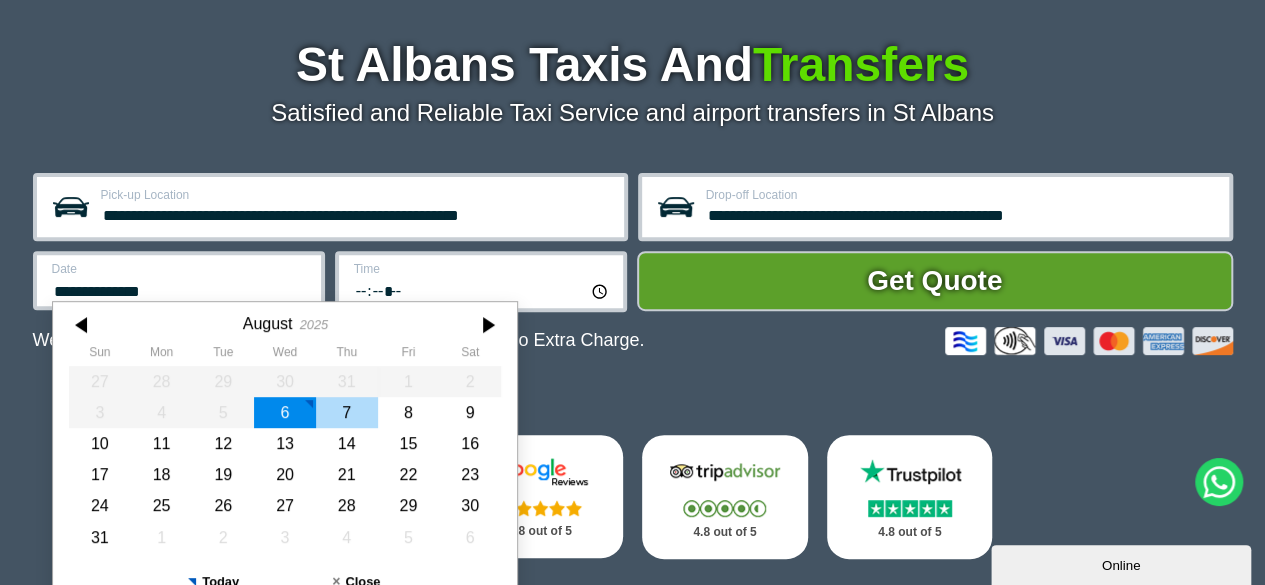 click on "7" at bounding box center [346, 412] 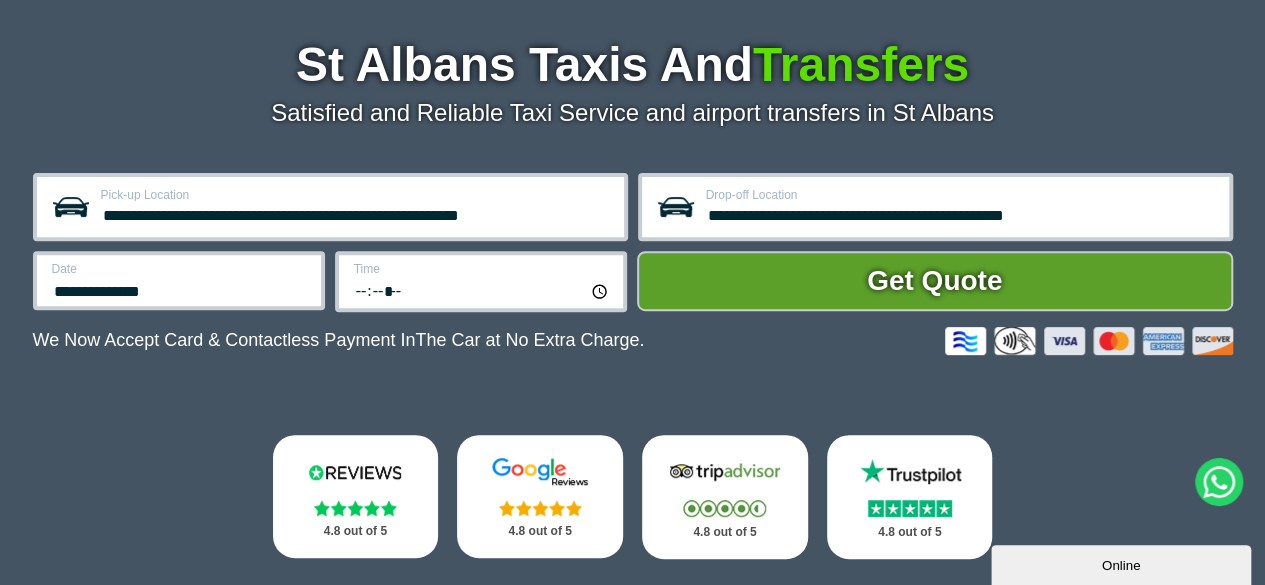 click on "*****" at bounding box center [482, 290] 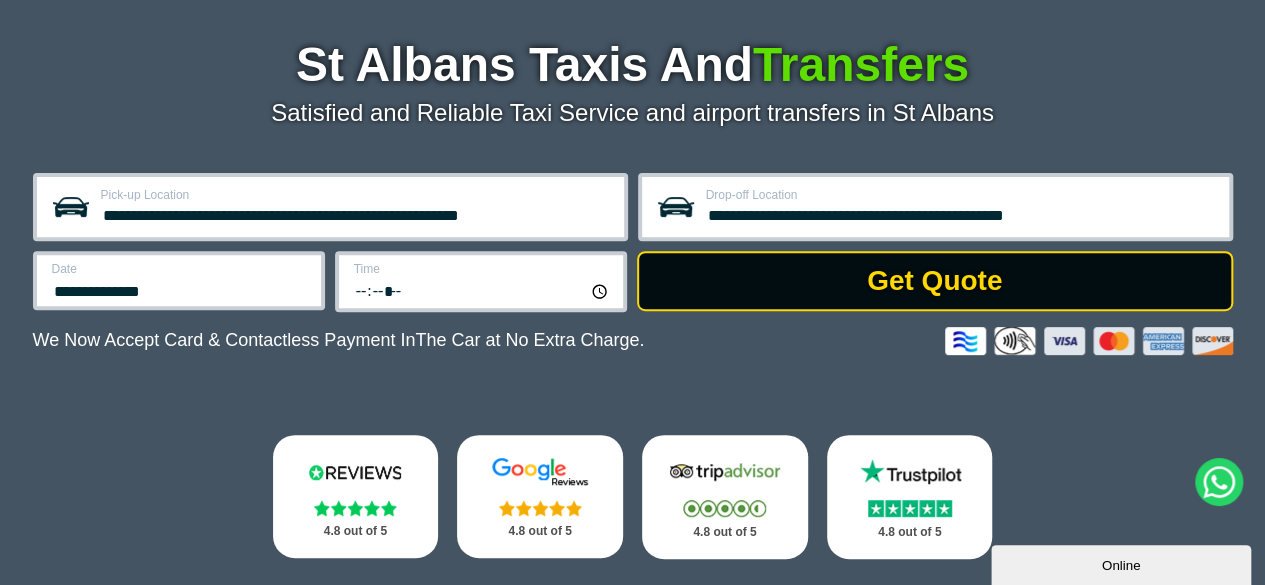 type on "*****" 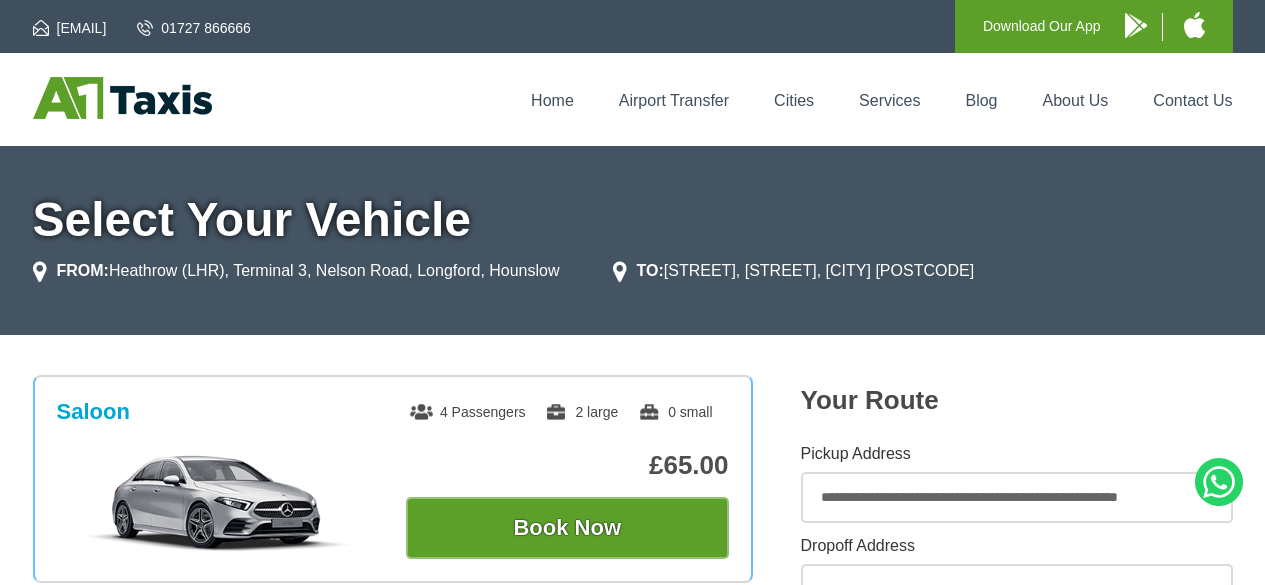 scroll, scrollTop: 0, scrollLeft: 0, axis: both 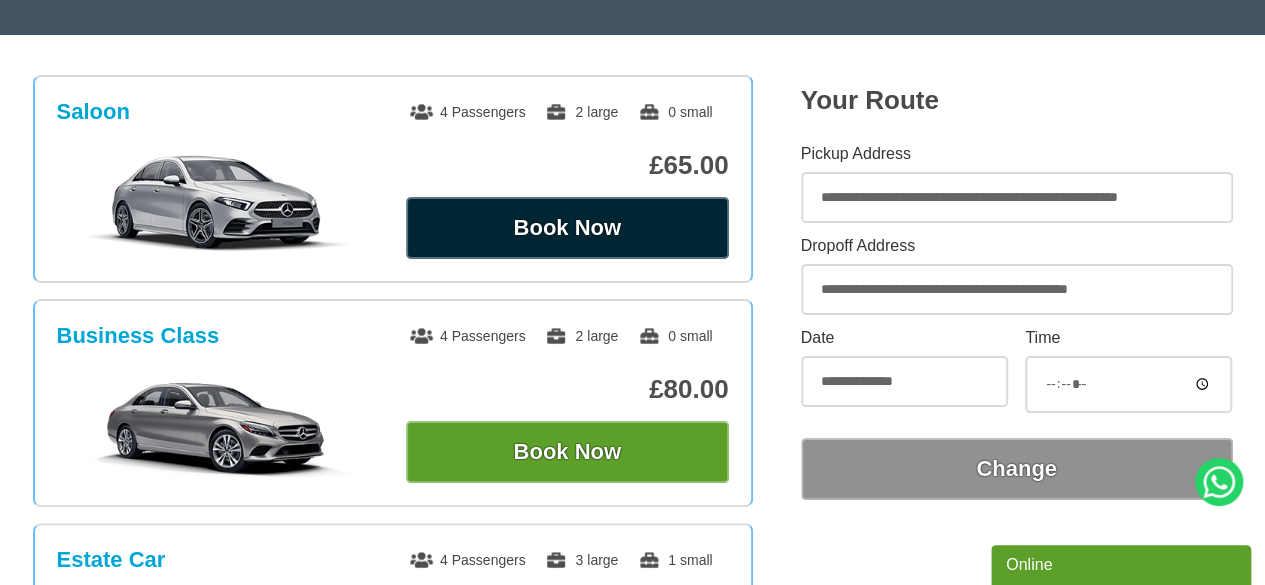 drag, startPoint x: 646, startPoint y: 245, endPoint x: 658, endPoint y: 236, distance: 15 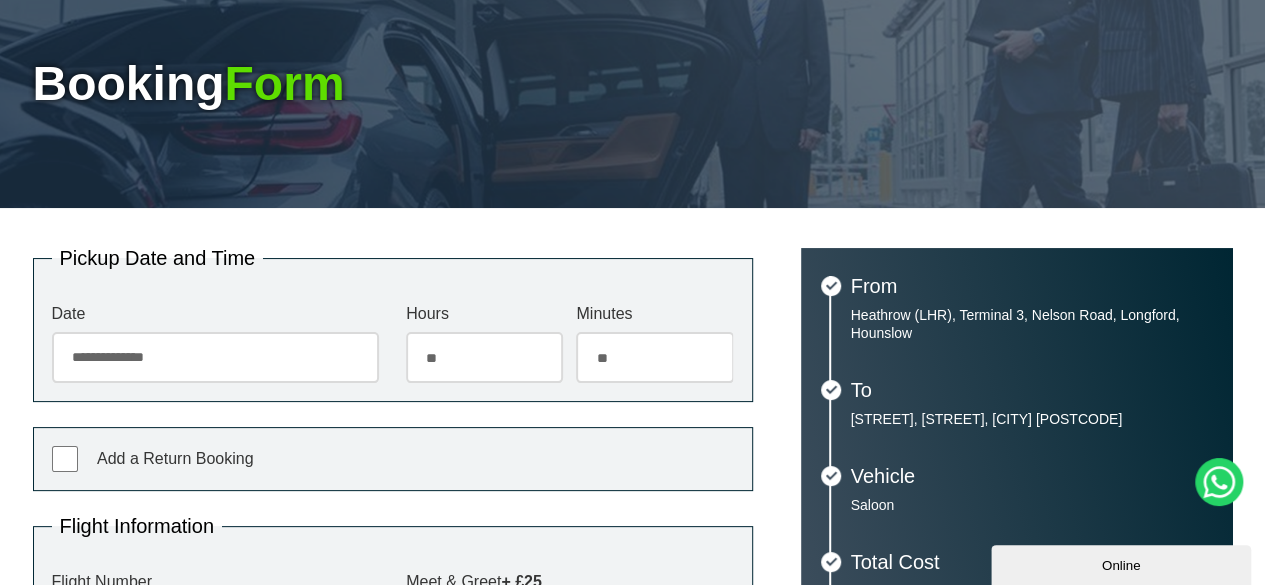 scroll, scrollTop: 400, scrollLeft: 0, axis: vertical 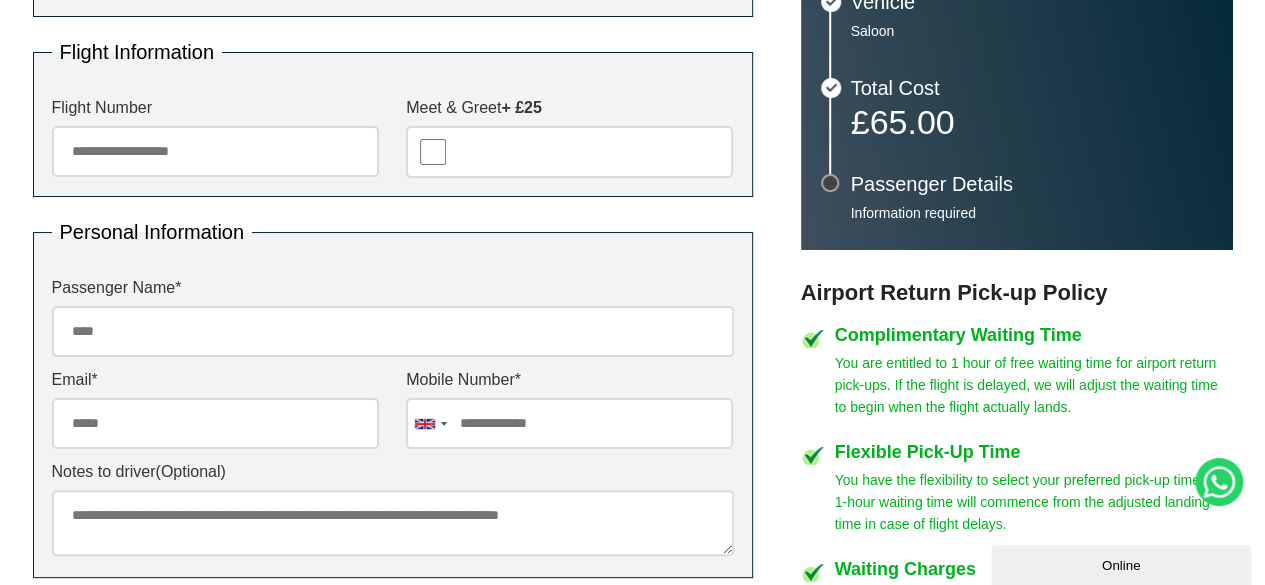 click on "Flight Number" at bounding box center (215, 151) 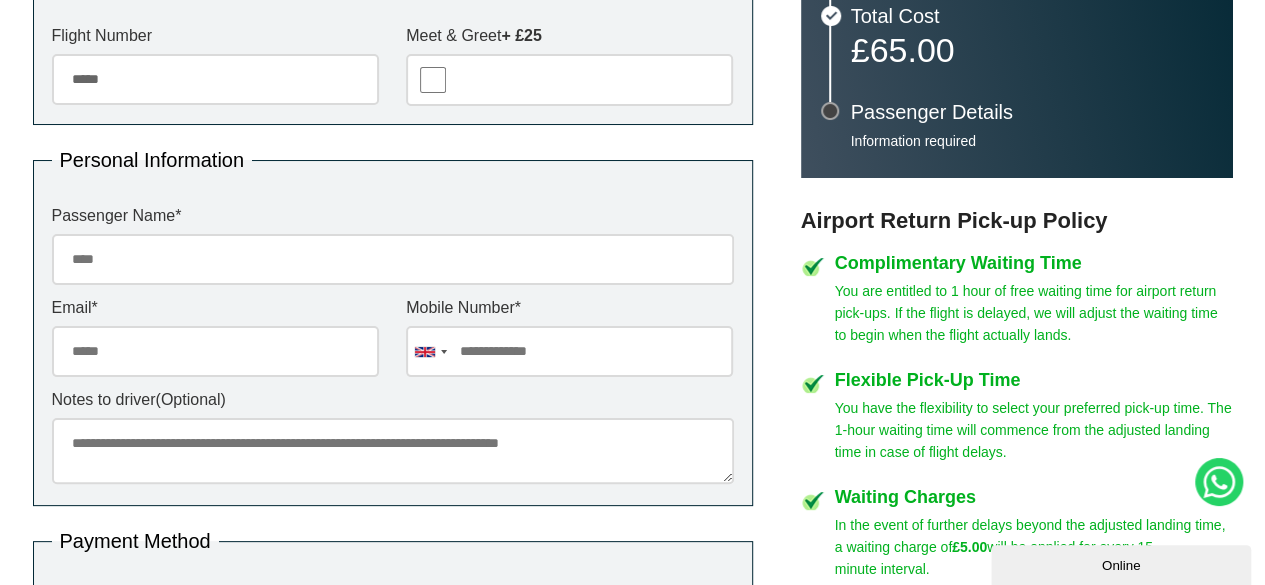 scroll, scrollTop: 800, scrollLeft: 0, axis: vertical 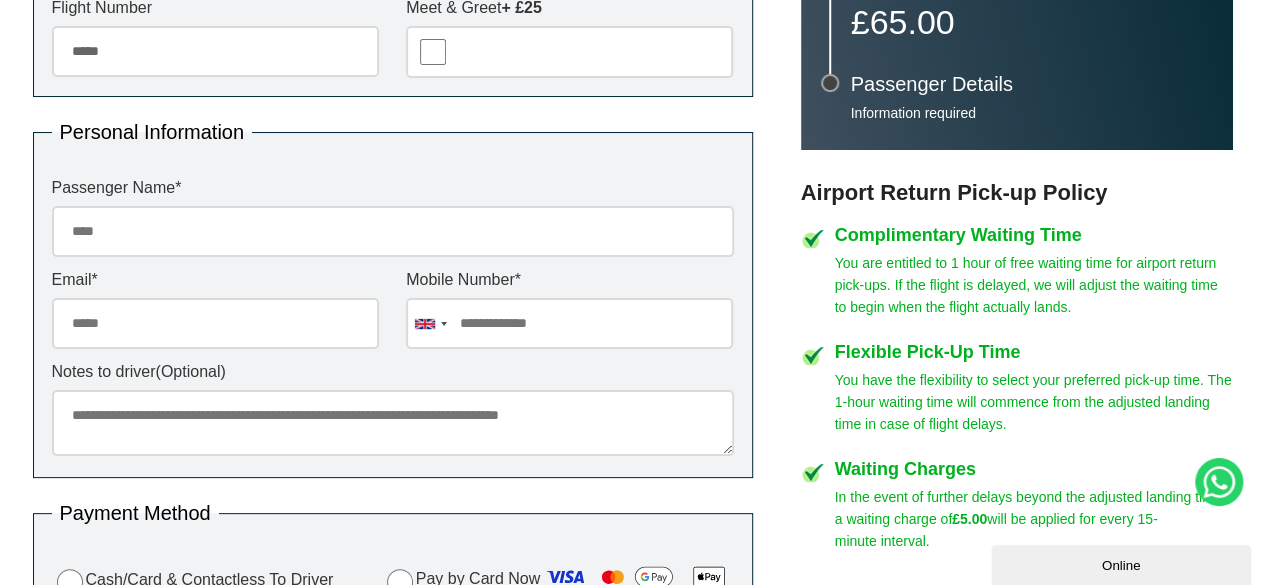 type on "*****" 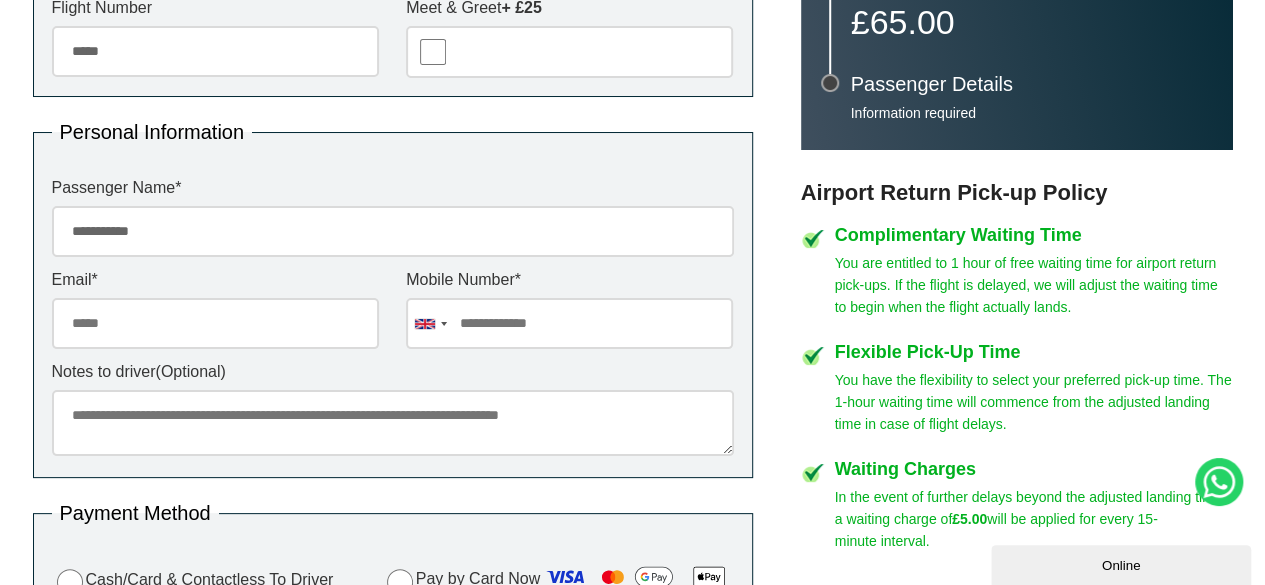 type on "**********" 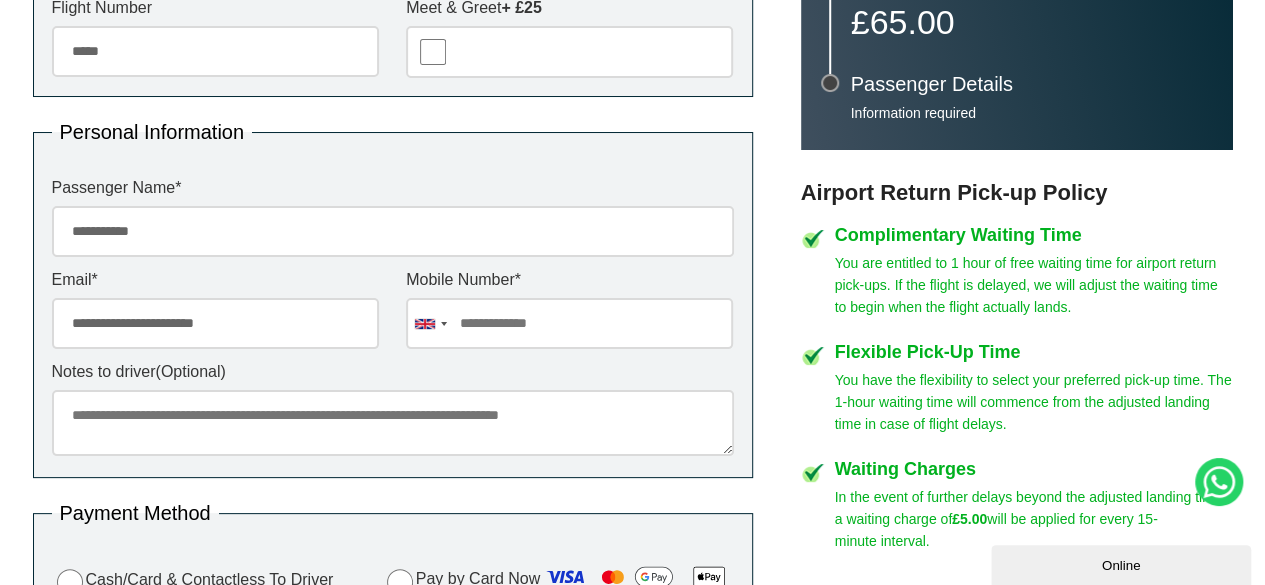type on "**********" 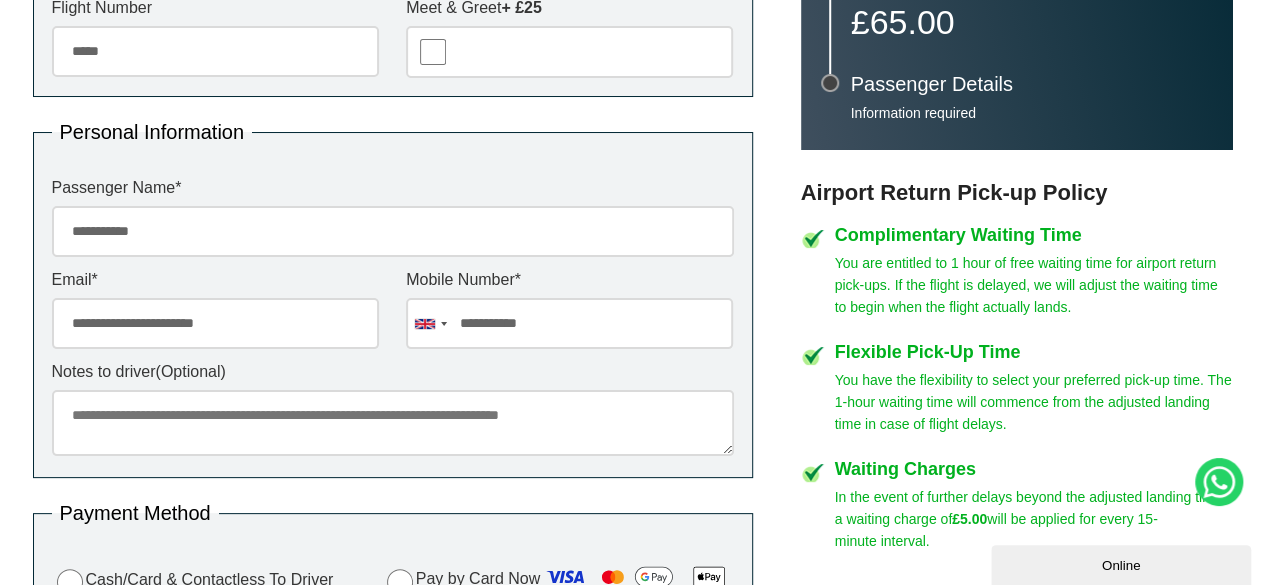 click on "**********" at bounding box center [633, 239] 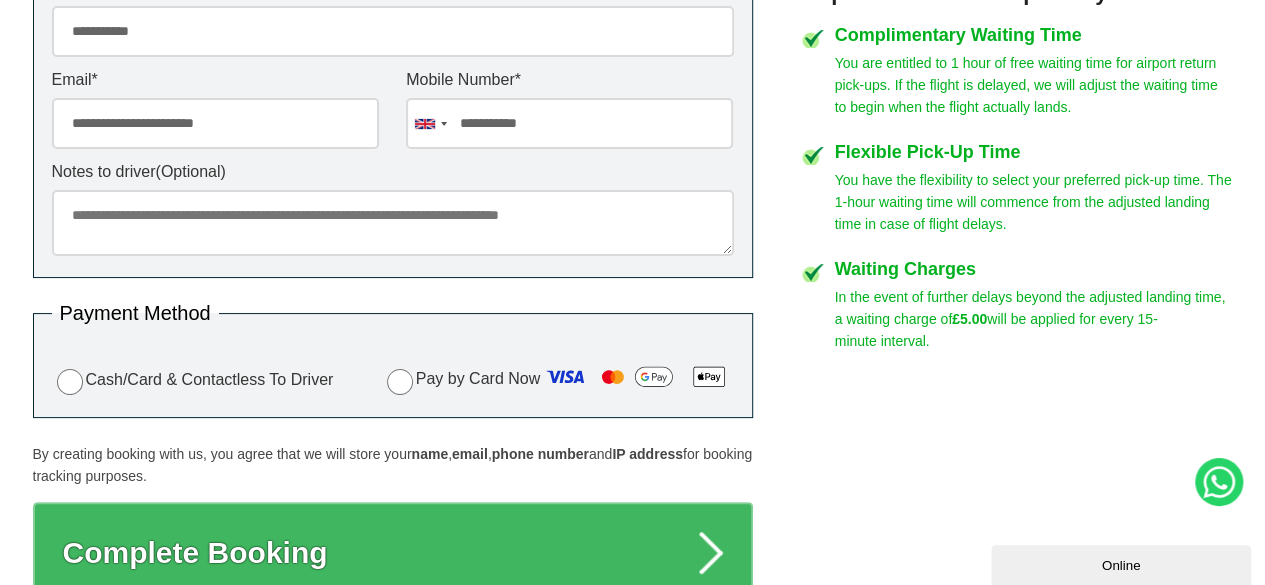 scroll, scrollTop: 1100, scrollLeft: 0, axis: vertical 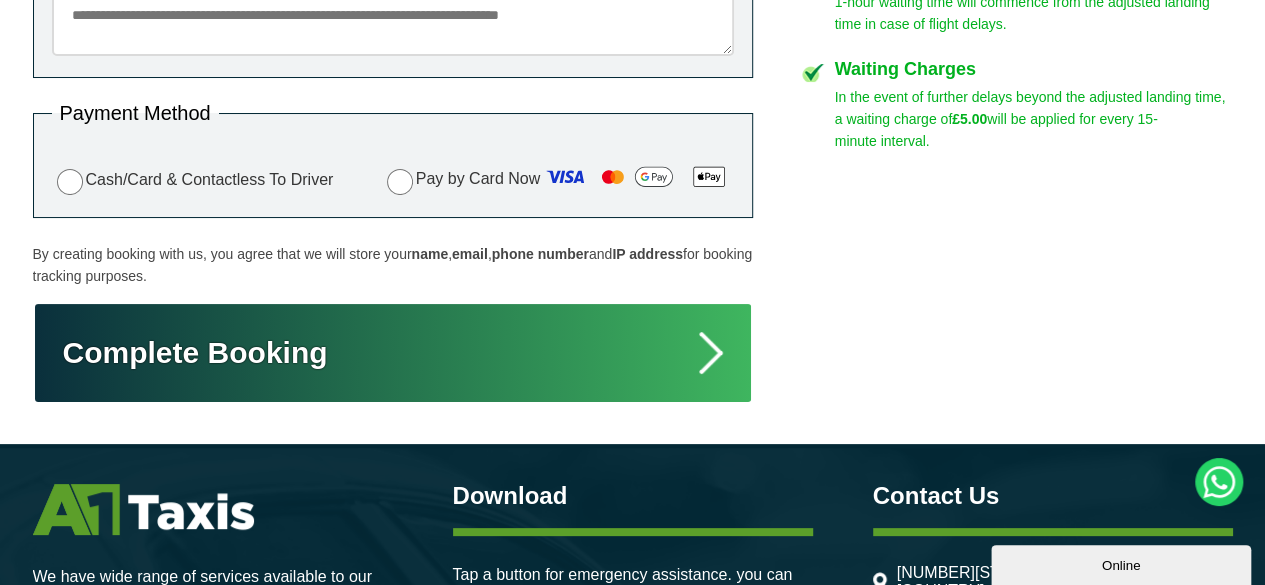 click on "Complete Booking" at bounding box center (393, 353) 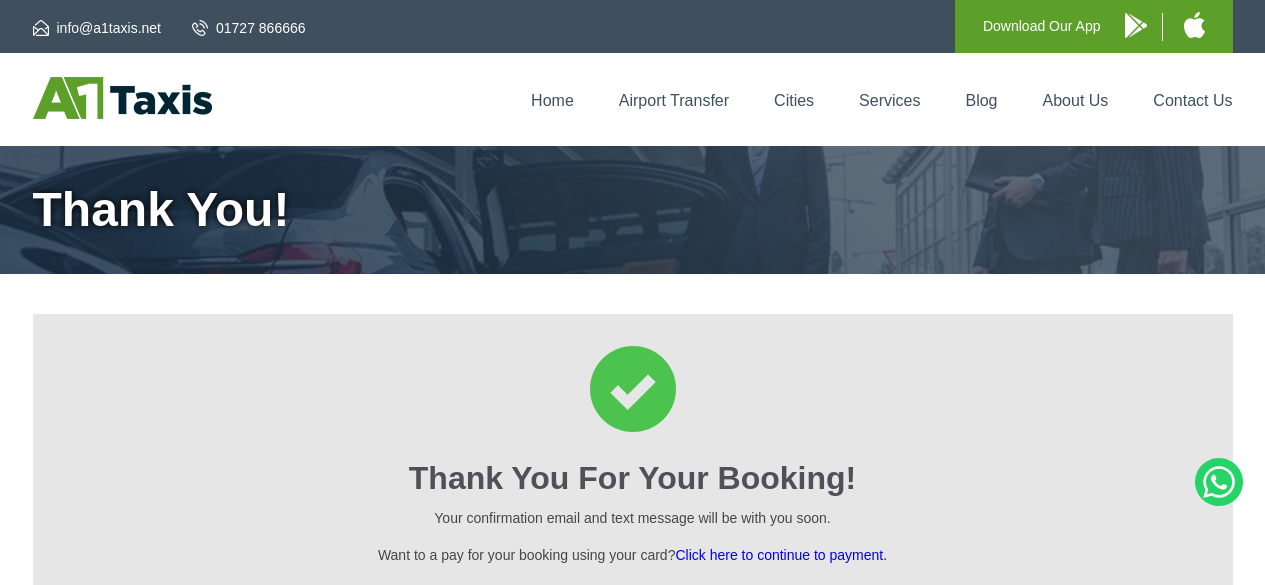 scroll, scrollTop: 0, scrollLeft: 0, axis: both 